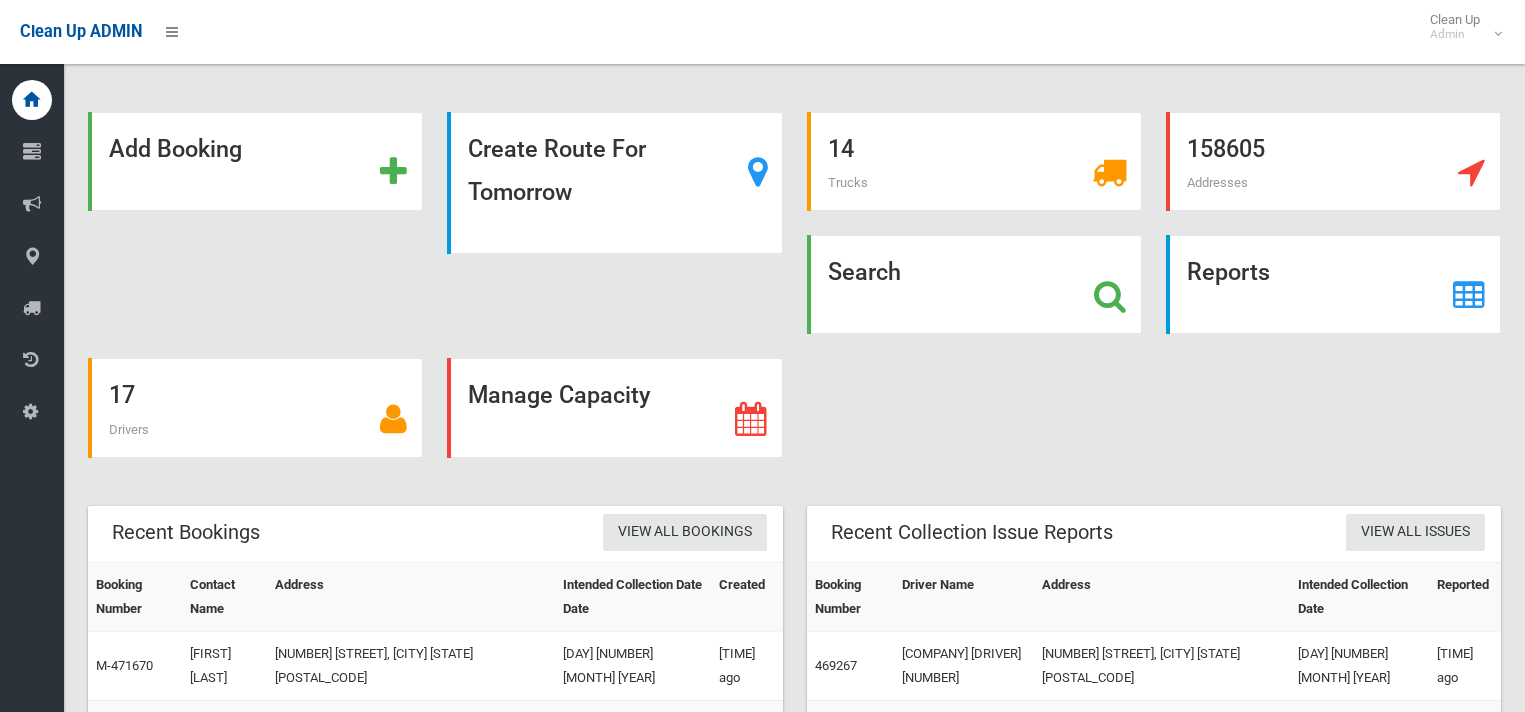 scroll, scrollTop: 0, scrollLeft: 0, axis: both 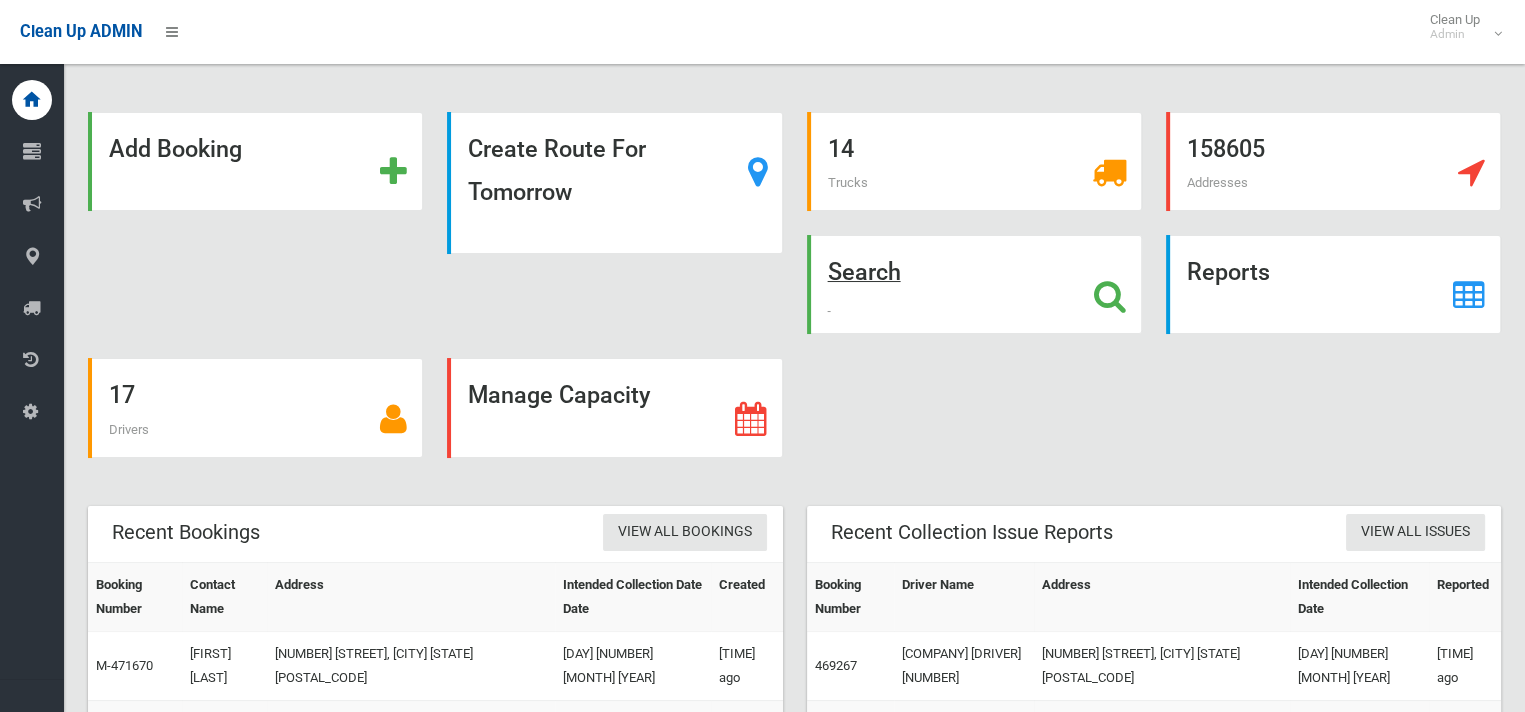 click on "Search" at bounding box center [864, 272] 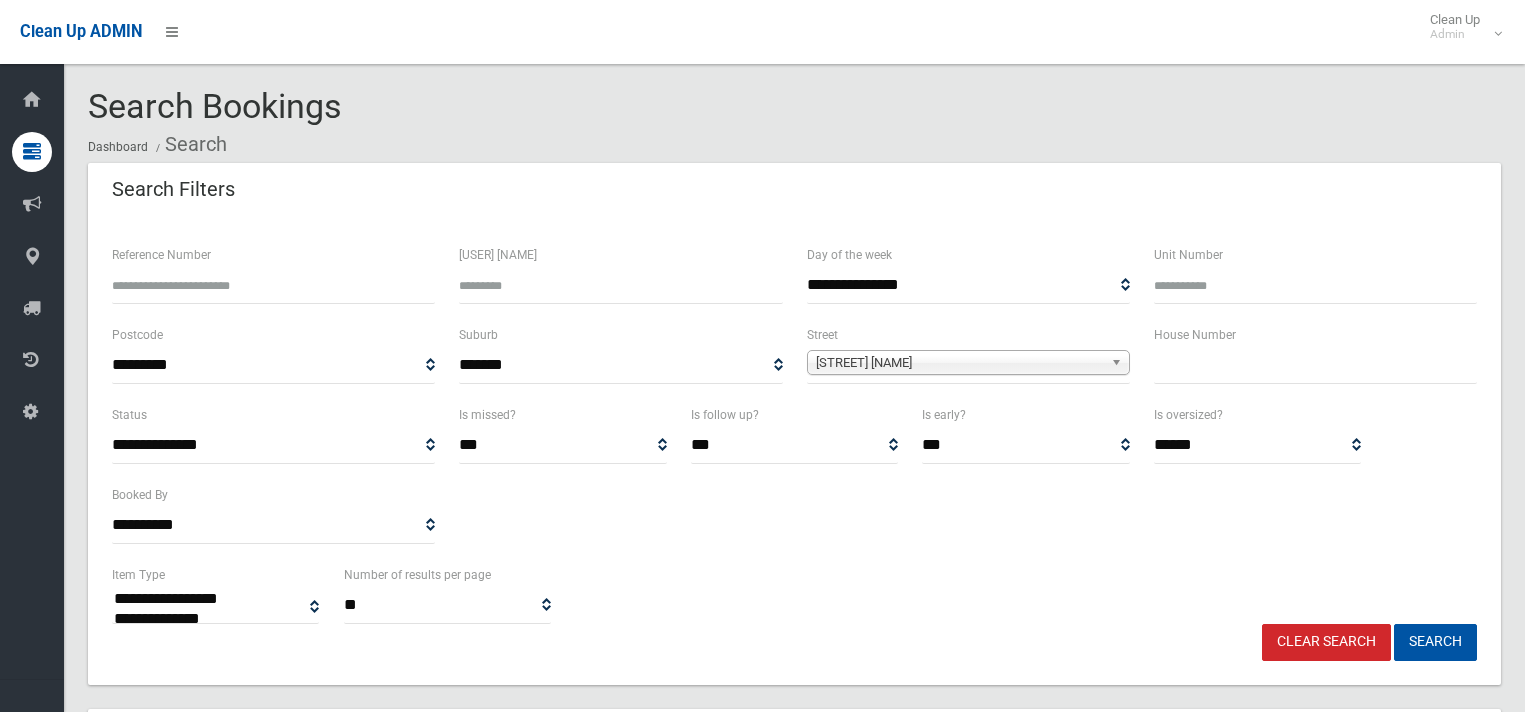 scroll, scrollTop: 0, scrollLeft: 0, axis: both 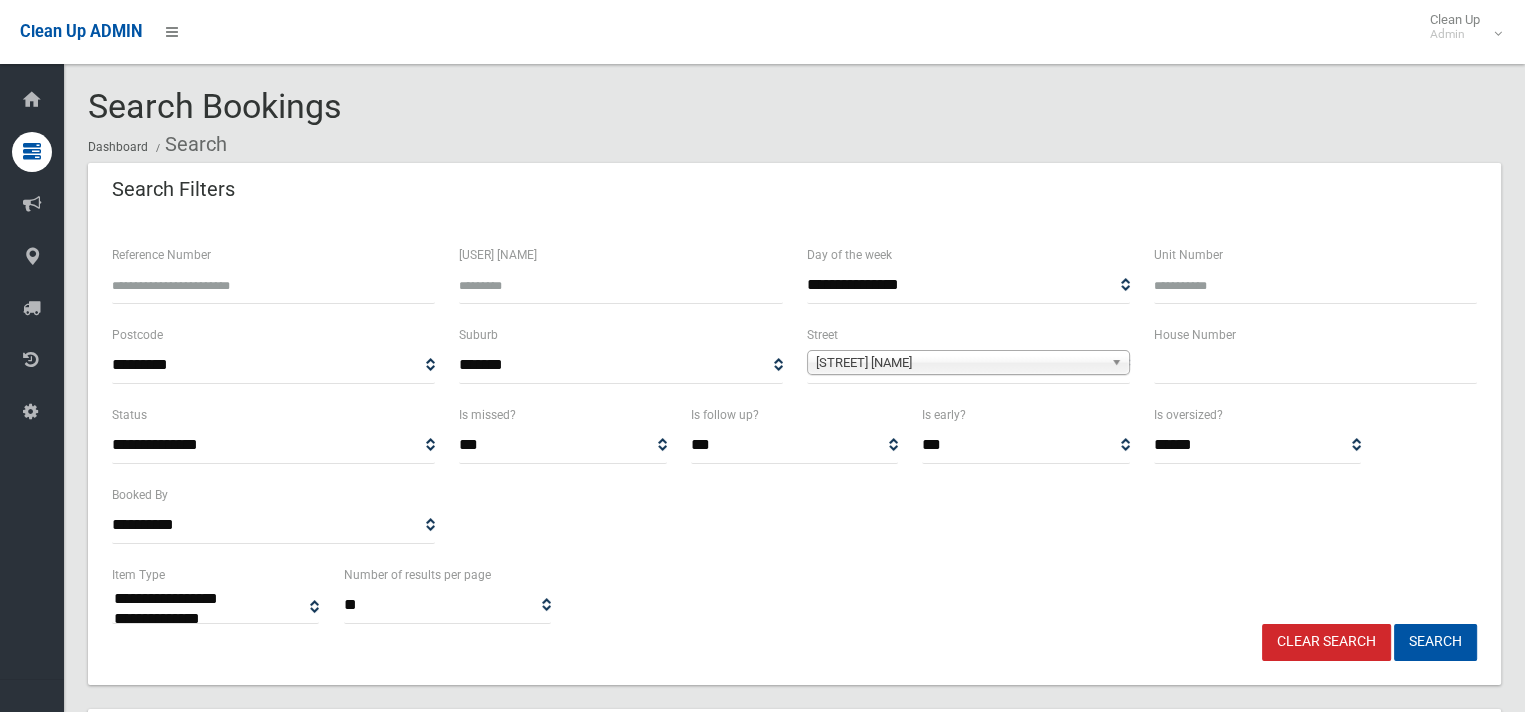 click at bounding box center (1315, 365) 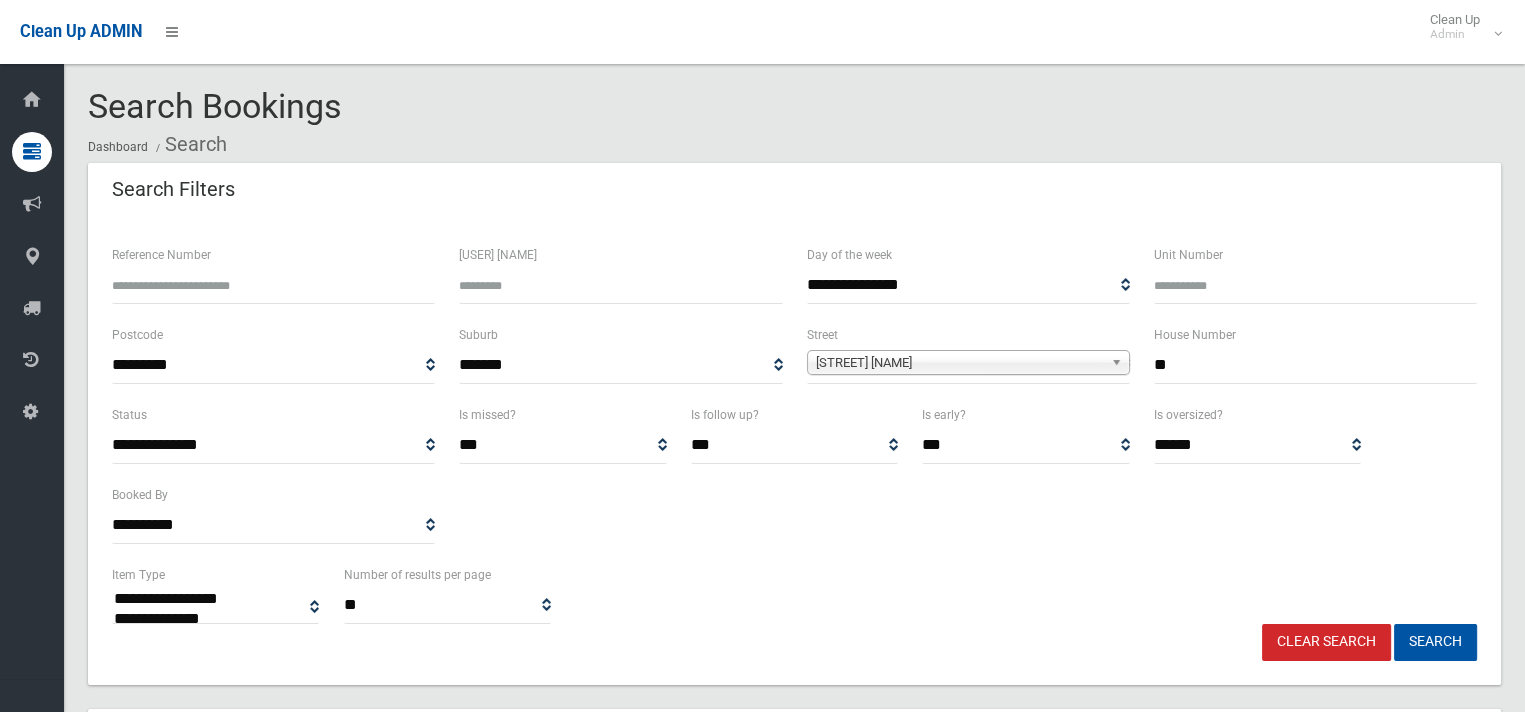 drag, startPoint x: 1165, startPoint y: 359, endPoint x: 1215, endPoint y: 355, distance: 50.159744 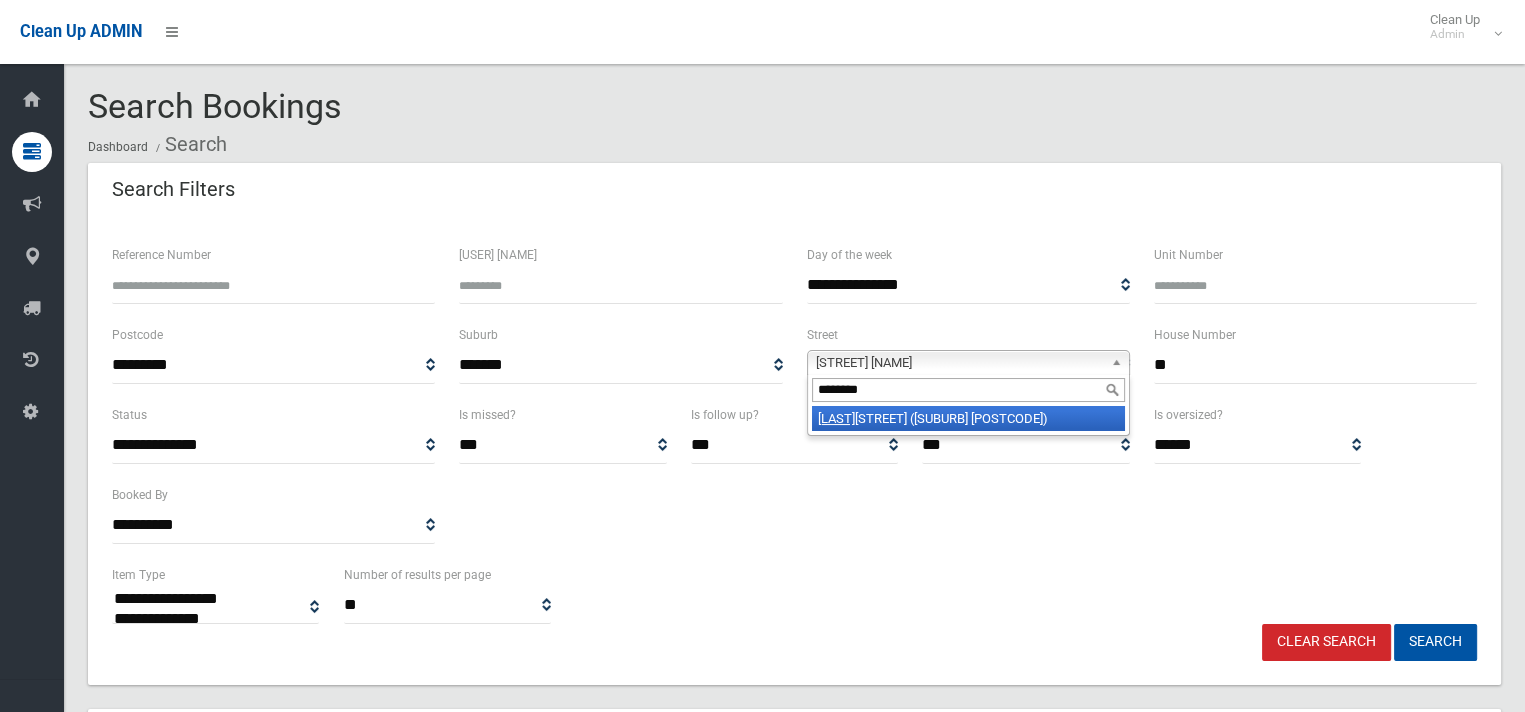 type on "[REDACTED]" 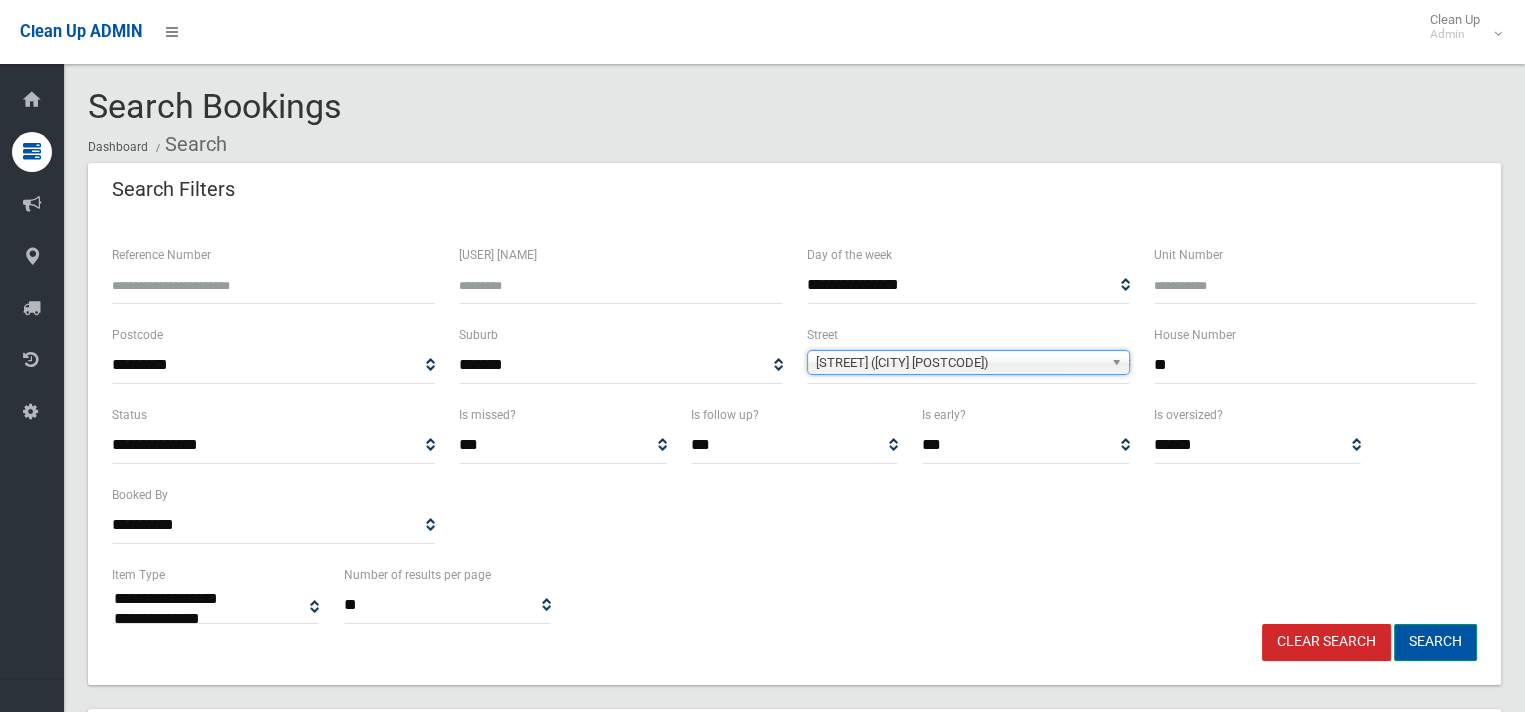 click on "Search" at bounding box center (1435, 642) 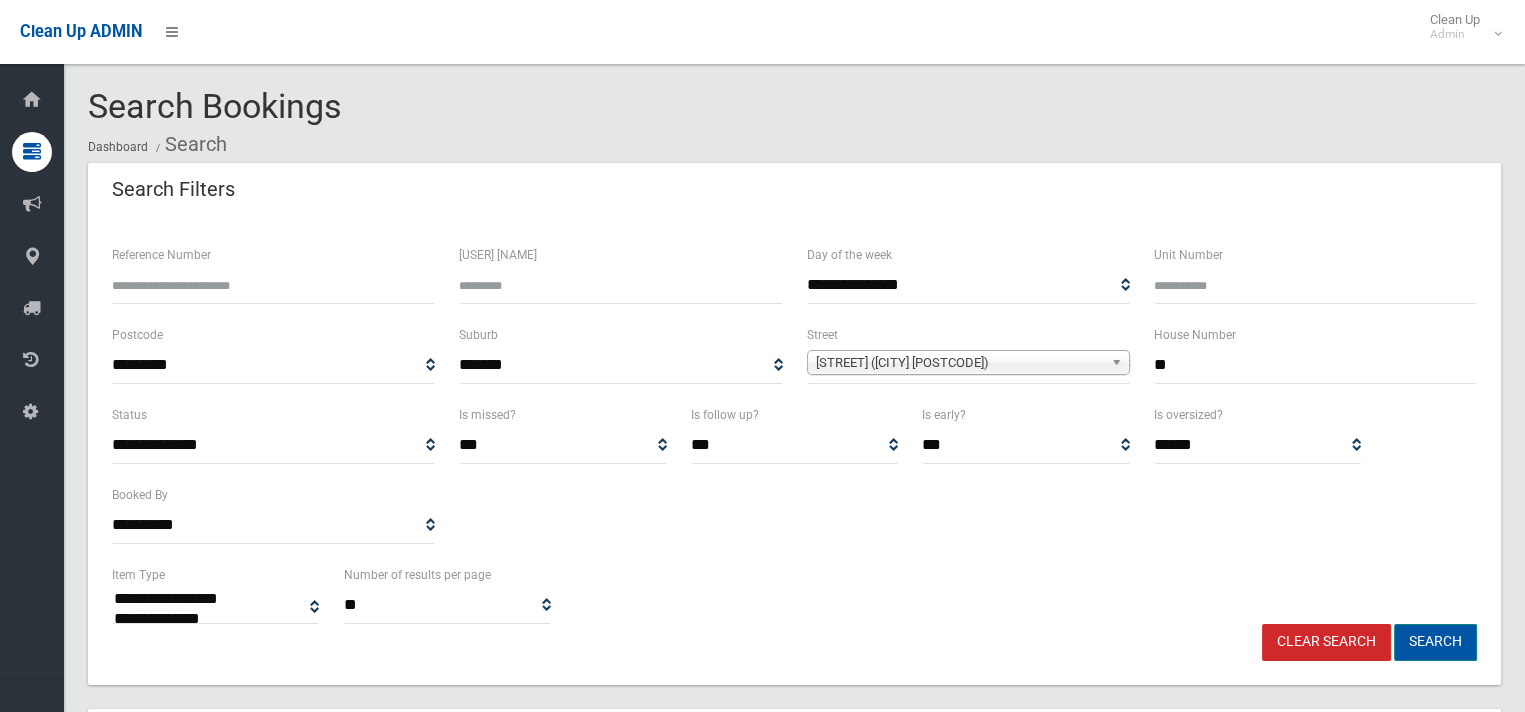 scroll, scrollTop: 65, scrollLeft: 0, axis: vertical 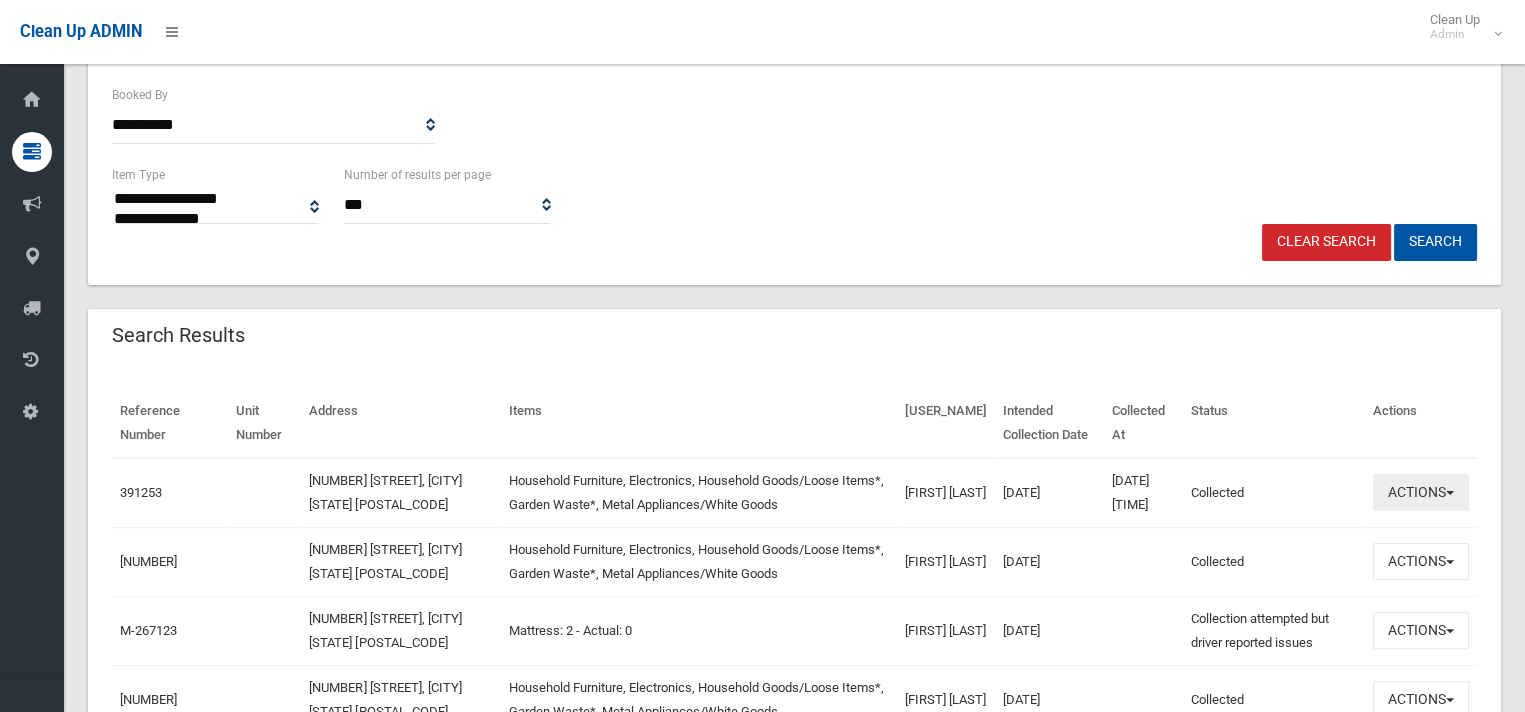 click on "Actions" at bounding box center [1421, 492] 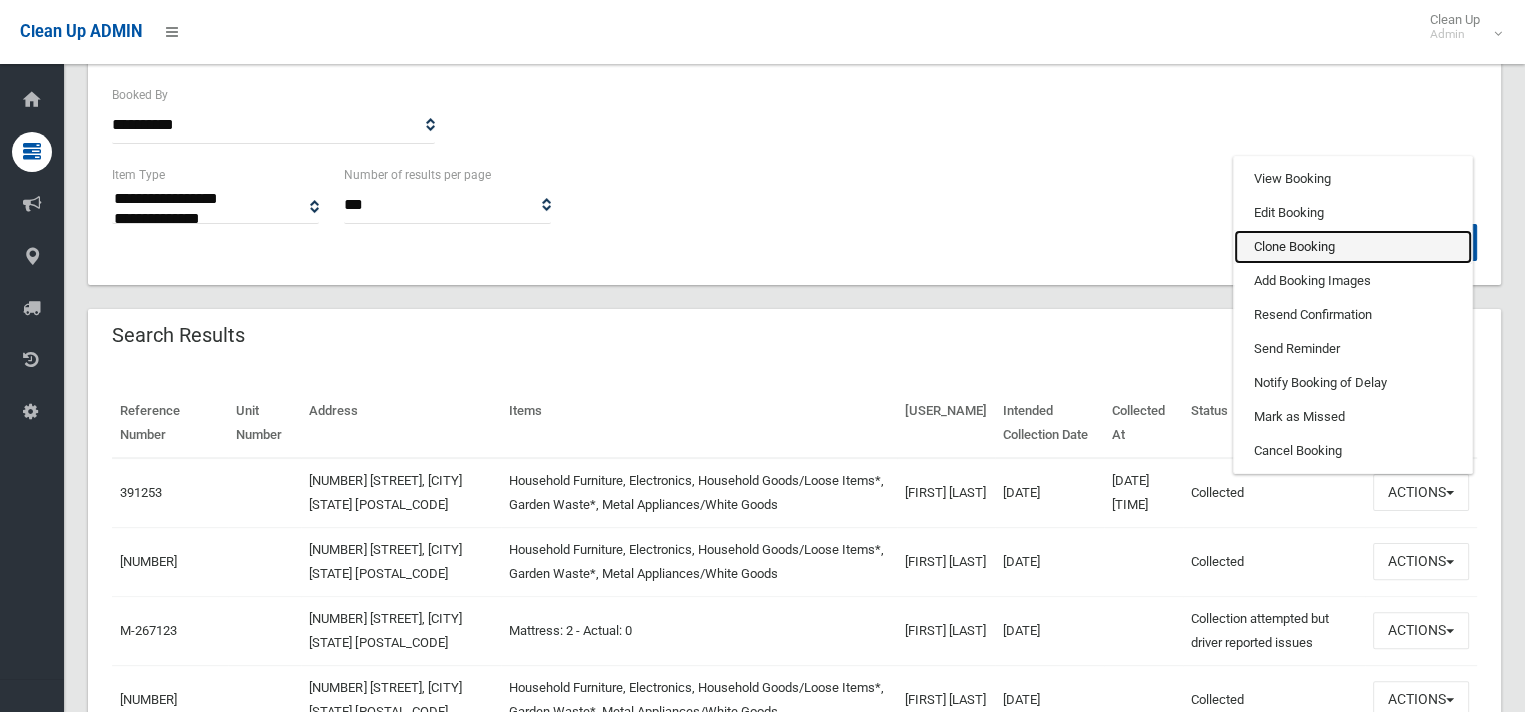 click on "Clone Booking" at bounding box center (1353, 247) 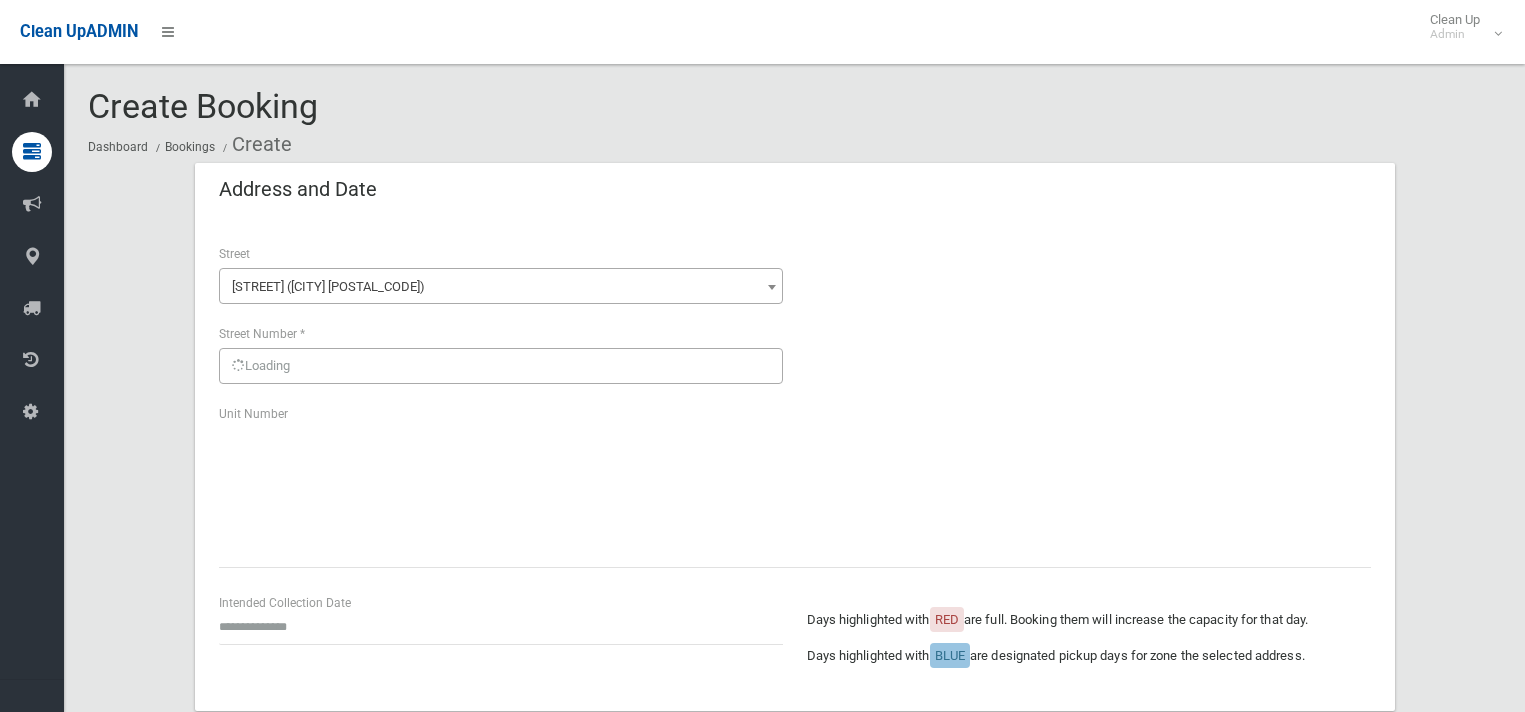 scroll, scrollTop: 300, scrollLeft: 0, axis: vertical 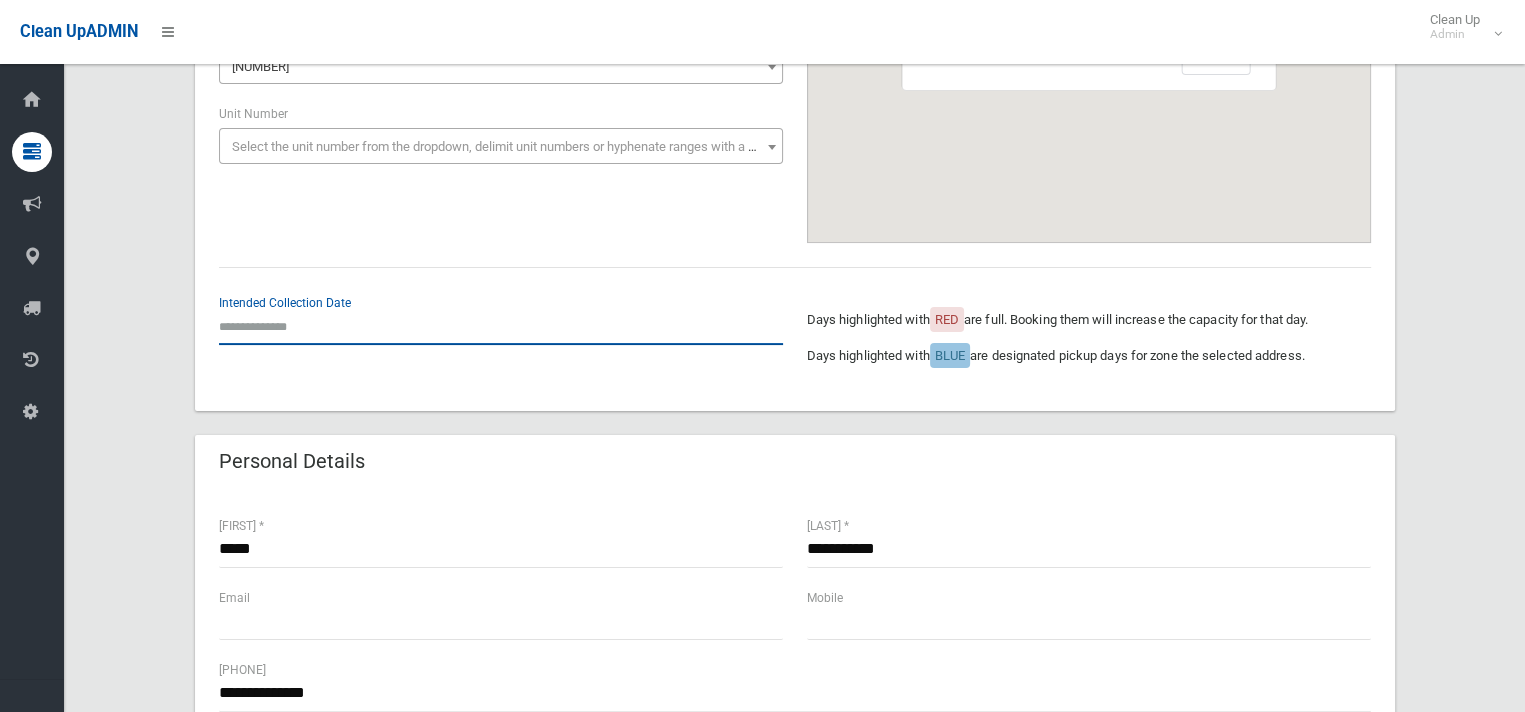 click at bounding box center (501, 326) 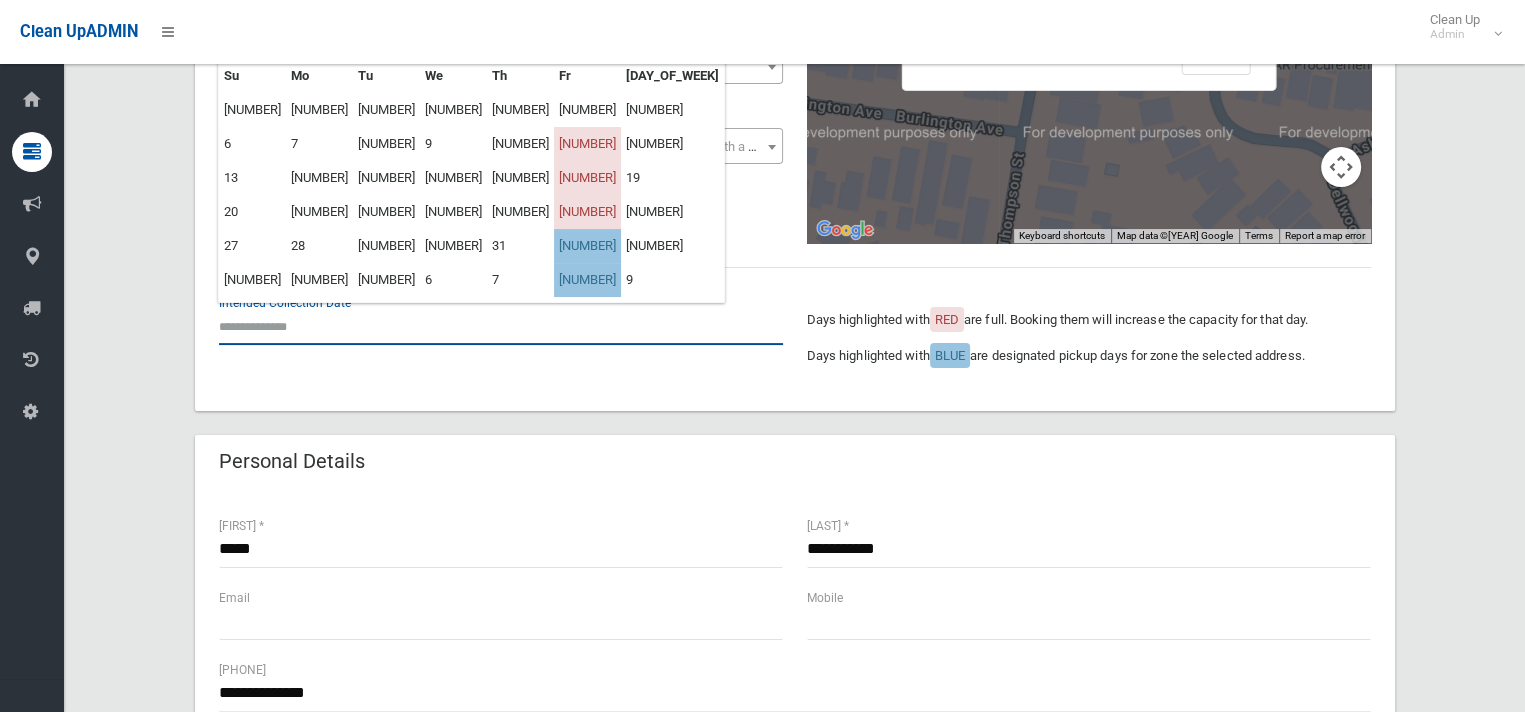 scroll, scrollTop: 100, scrollLeft: 0, axis: vertical 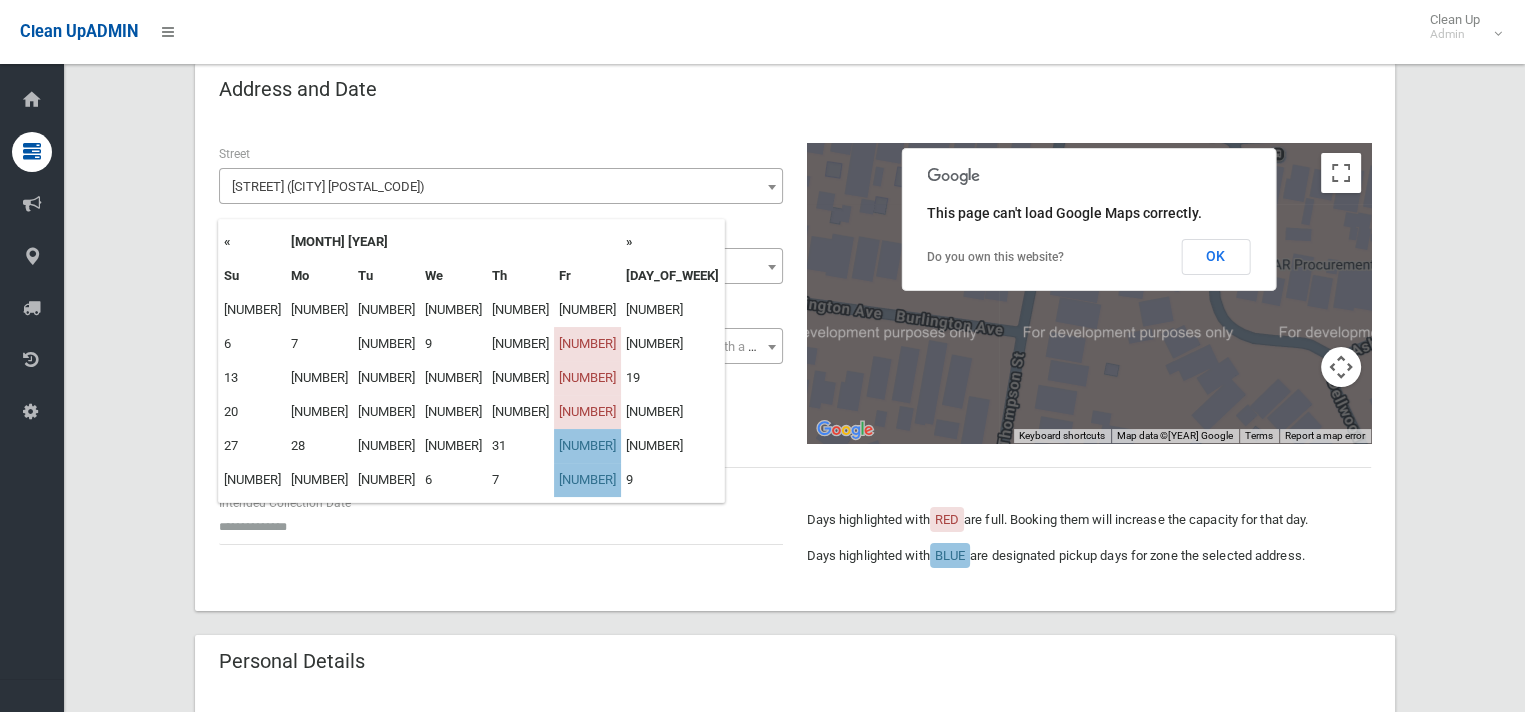 click on "»" at bounding box center [672, 242] 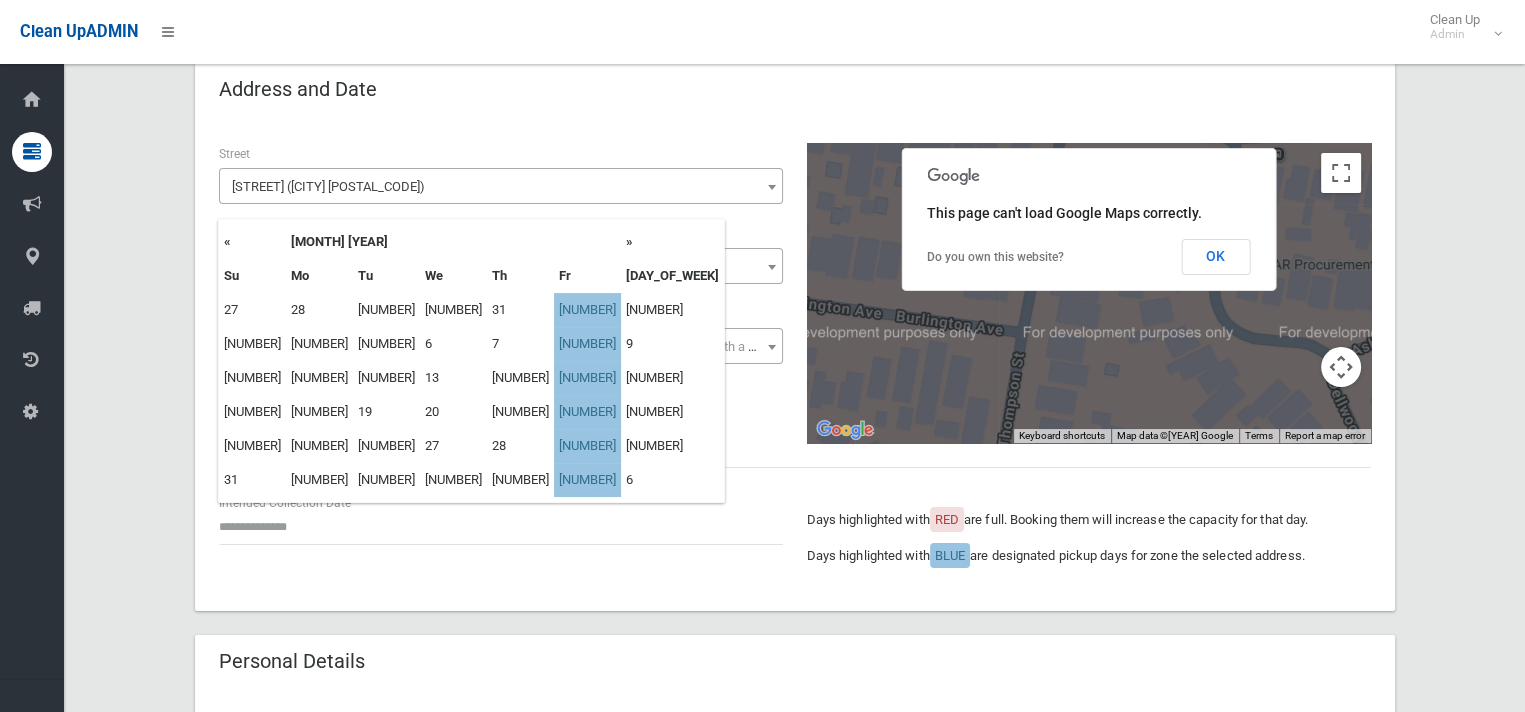 click on "[NUMBER]" at bounding box center (587, 310) 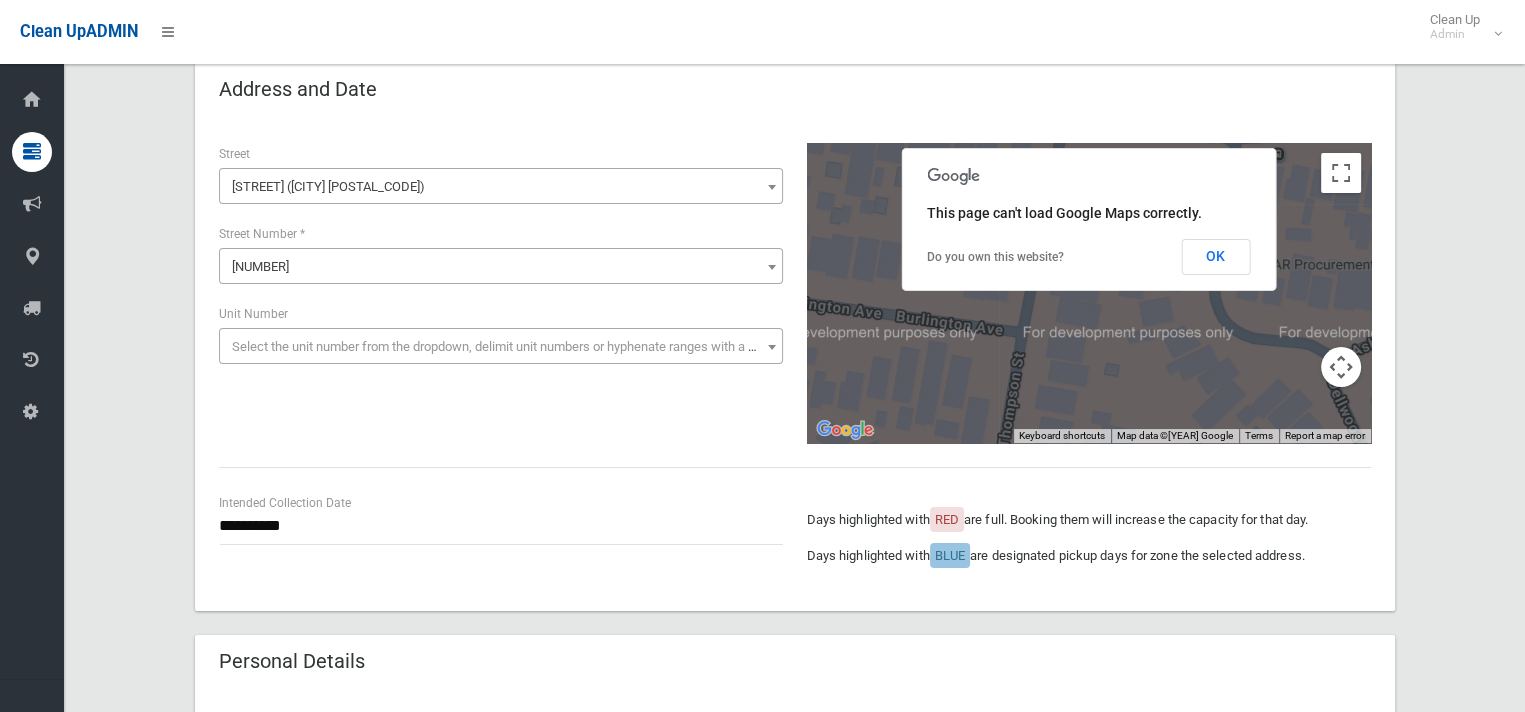click on "**********" at bounding box center (501, 263) 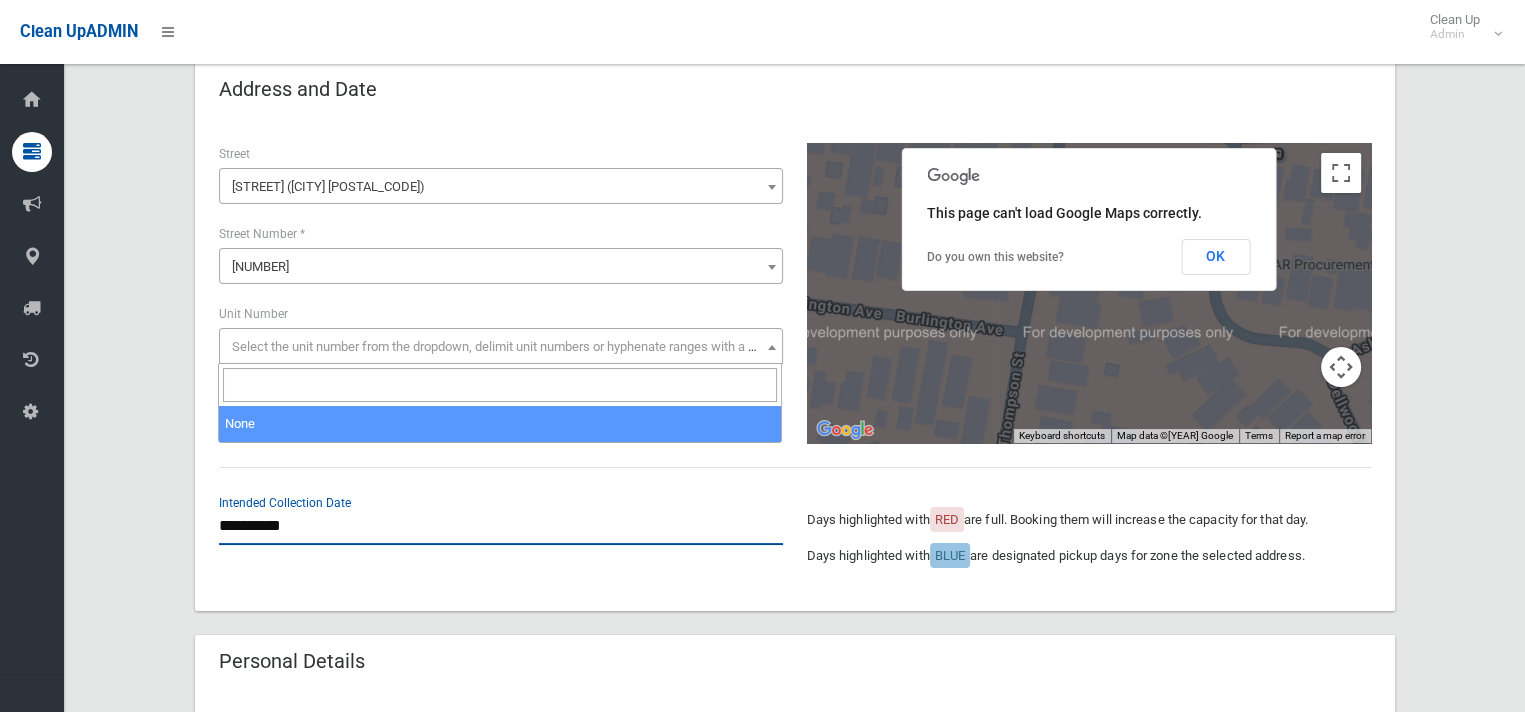 click on "**********" at bounding box center [501, 526] 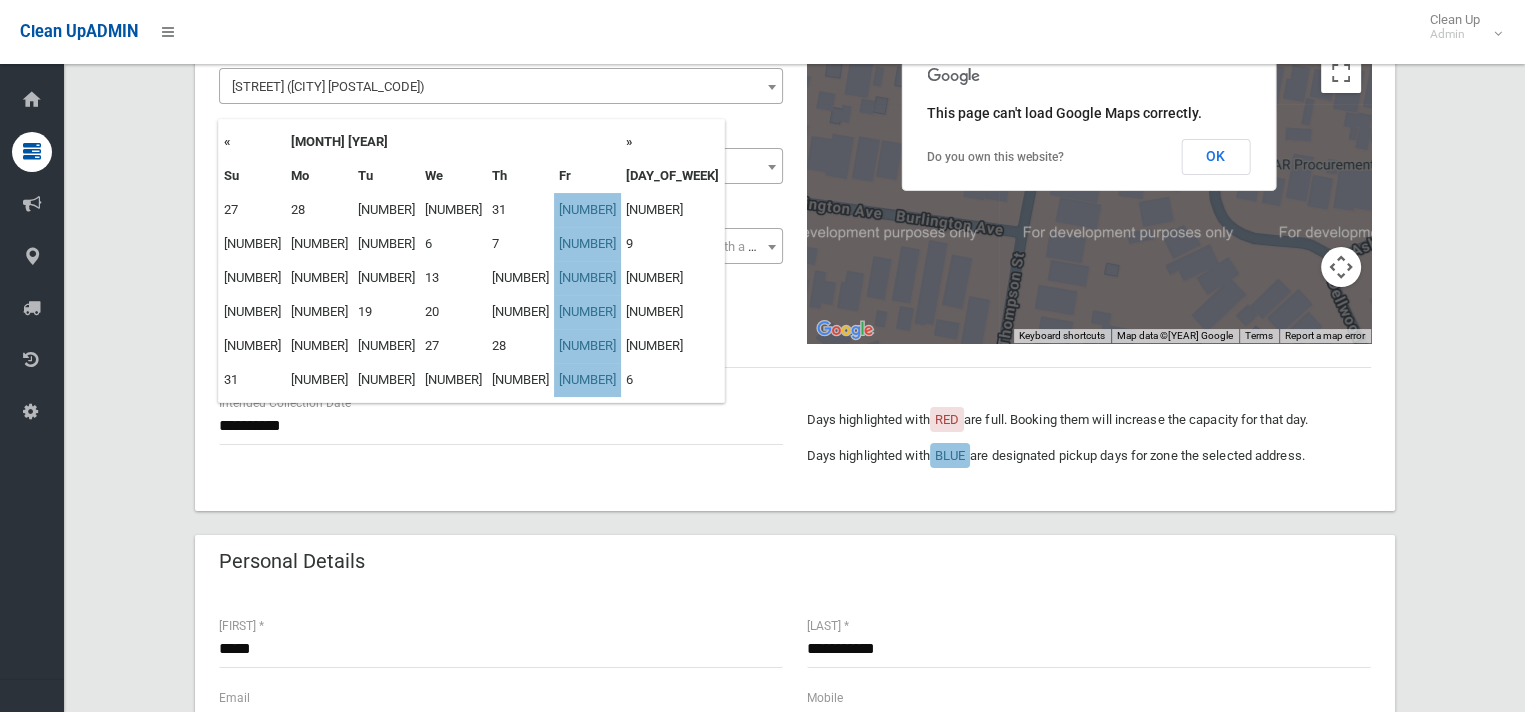 click on "Personal Details" at bounding box center [795, -9] 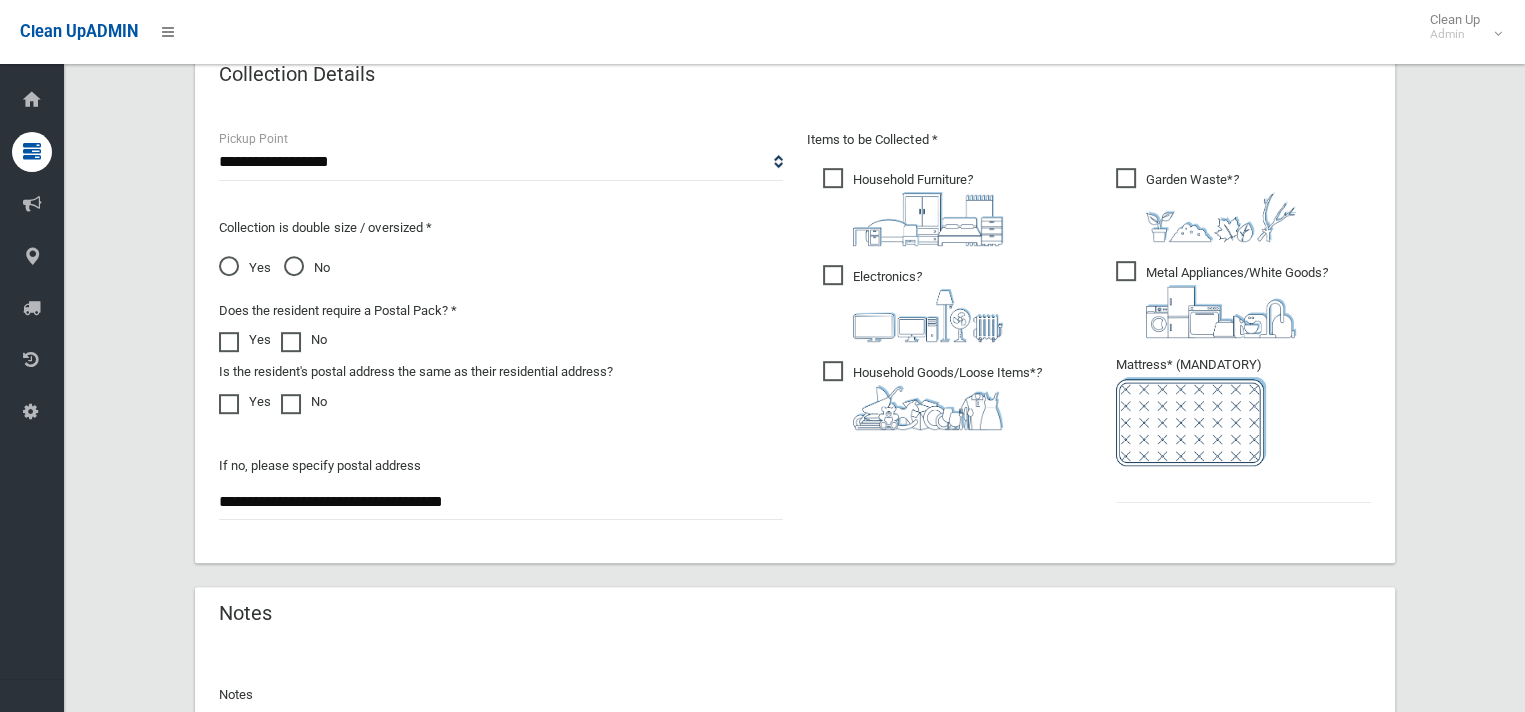 scroll, scrollTop: 1000, scrollLeft: 0, axis: vertical 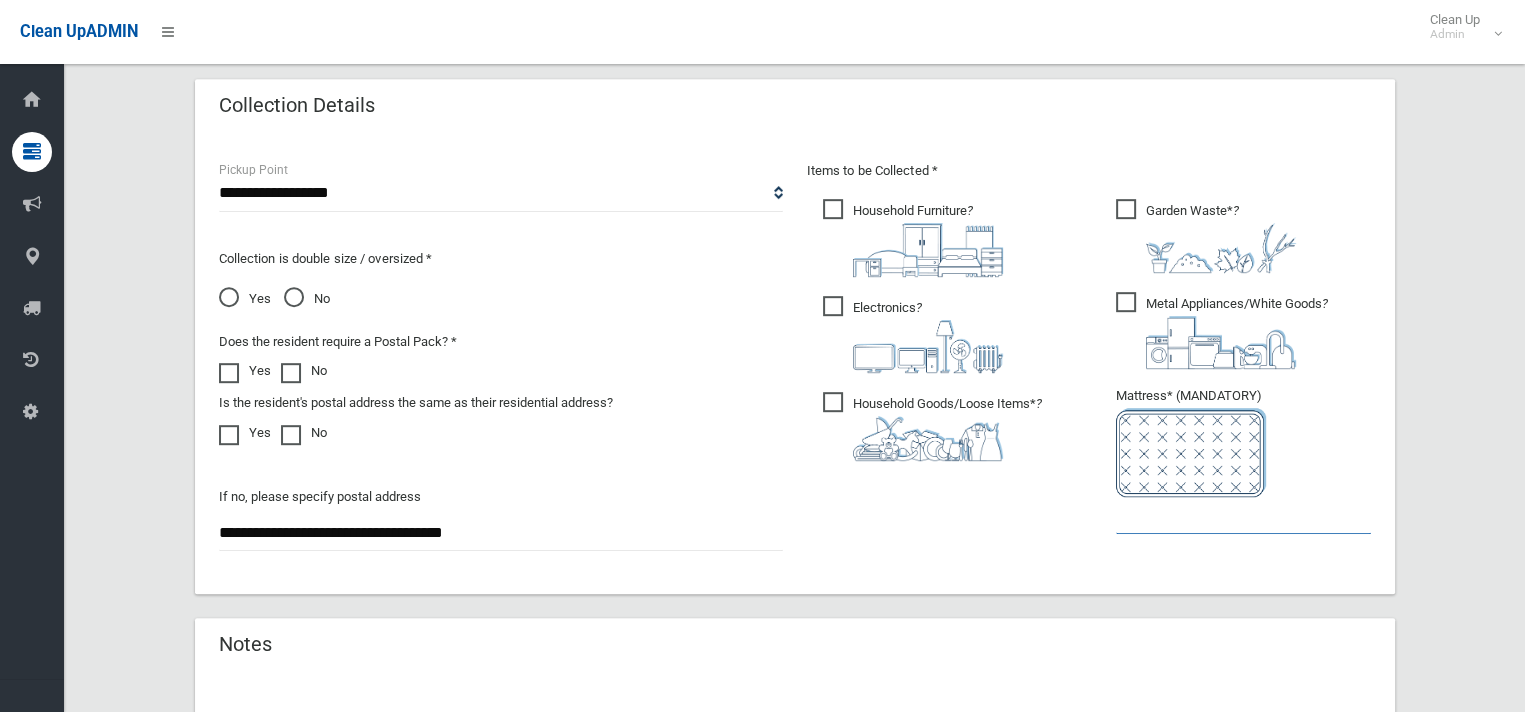 click at bounding box center (1243, 515) 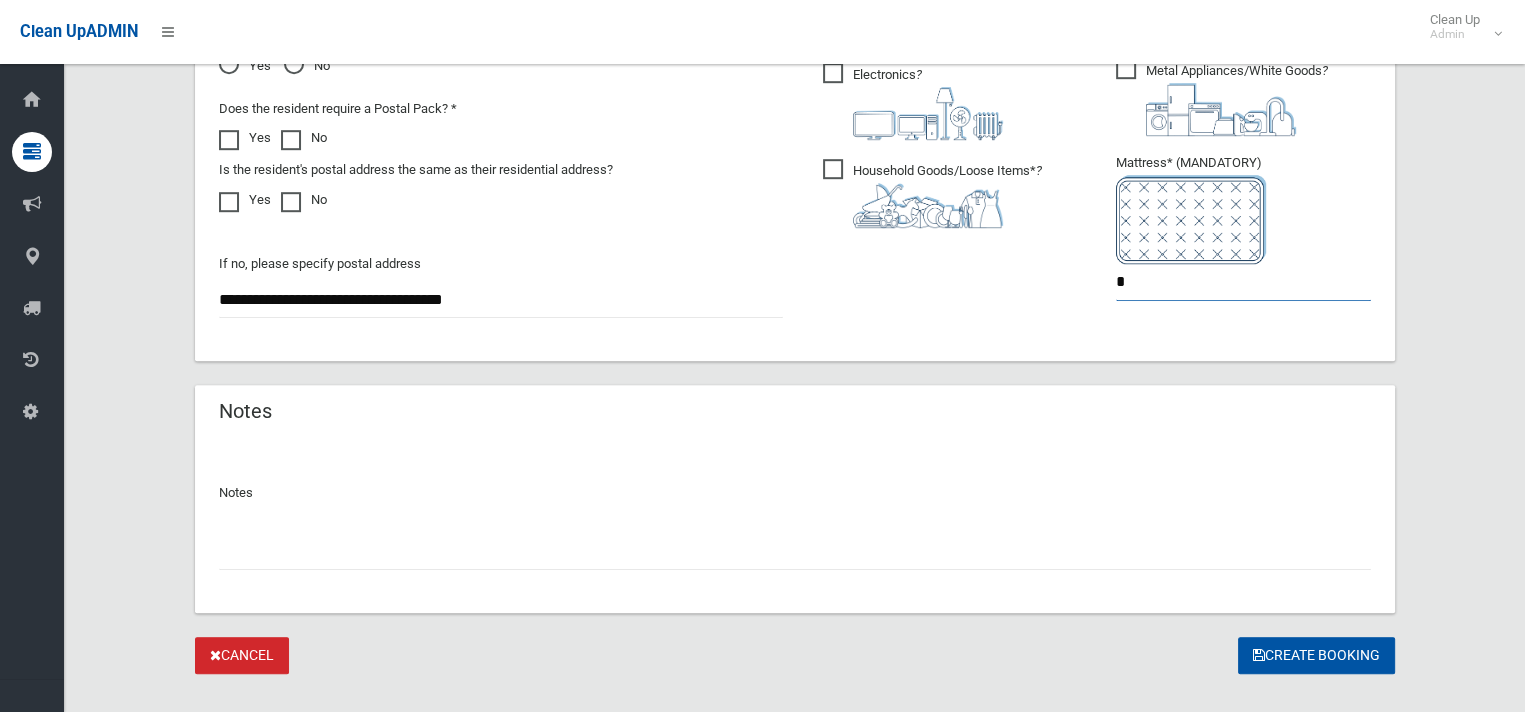 scroll, scrollTop: 1265, scrollLeft: 0, axis: vertical 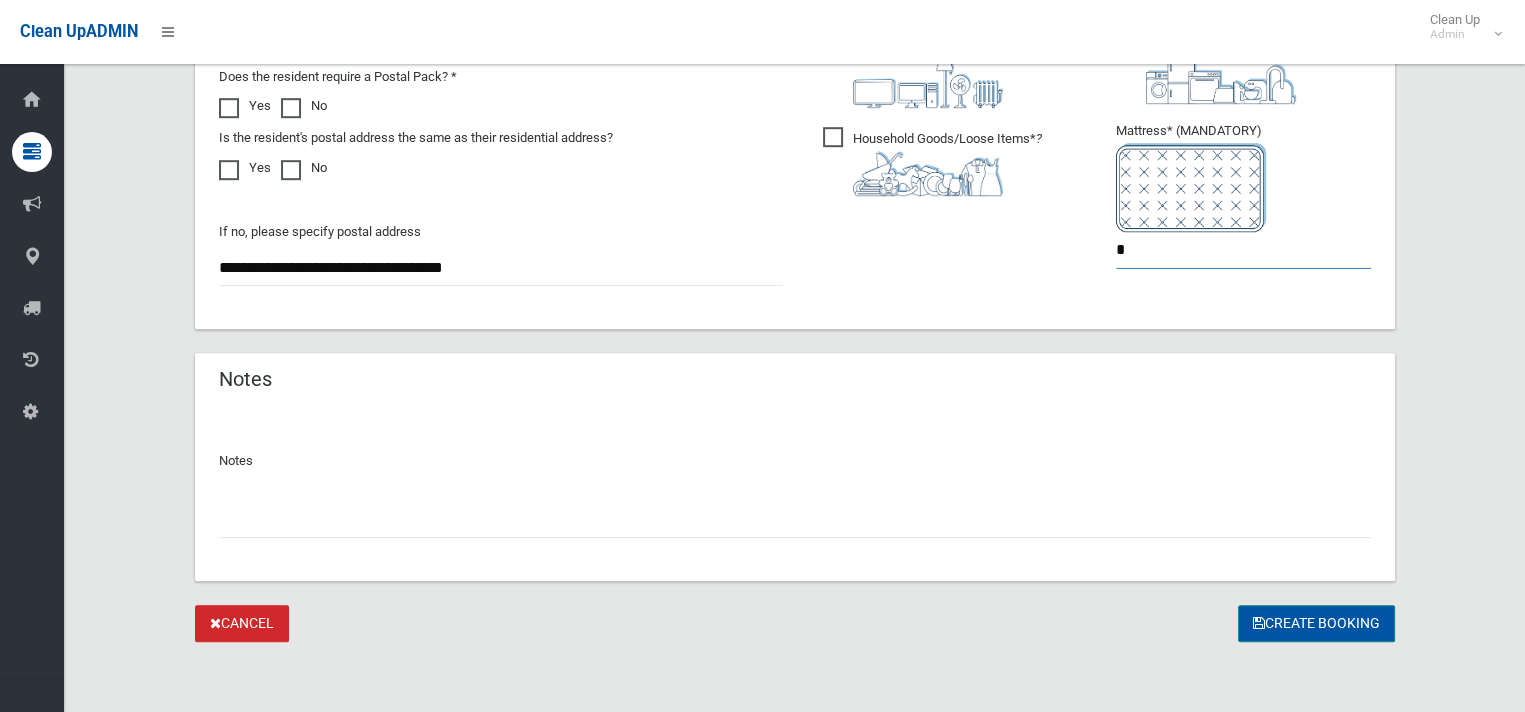 type on "*" 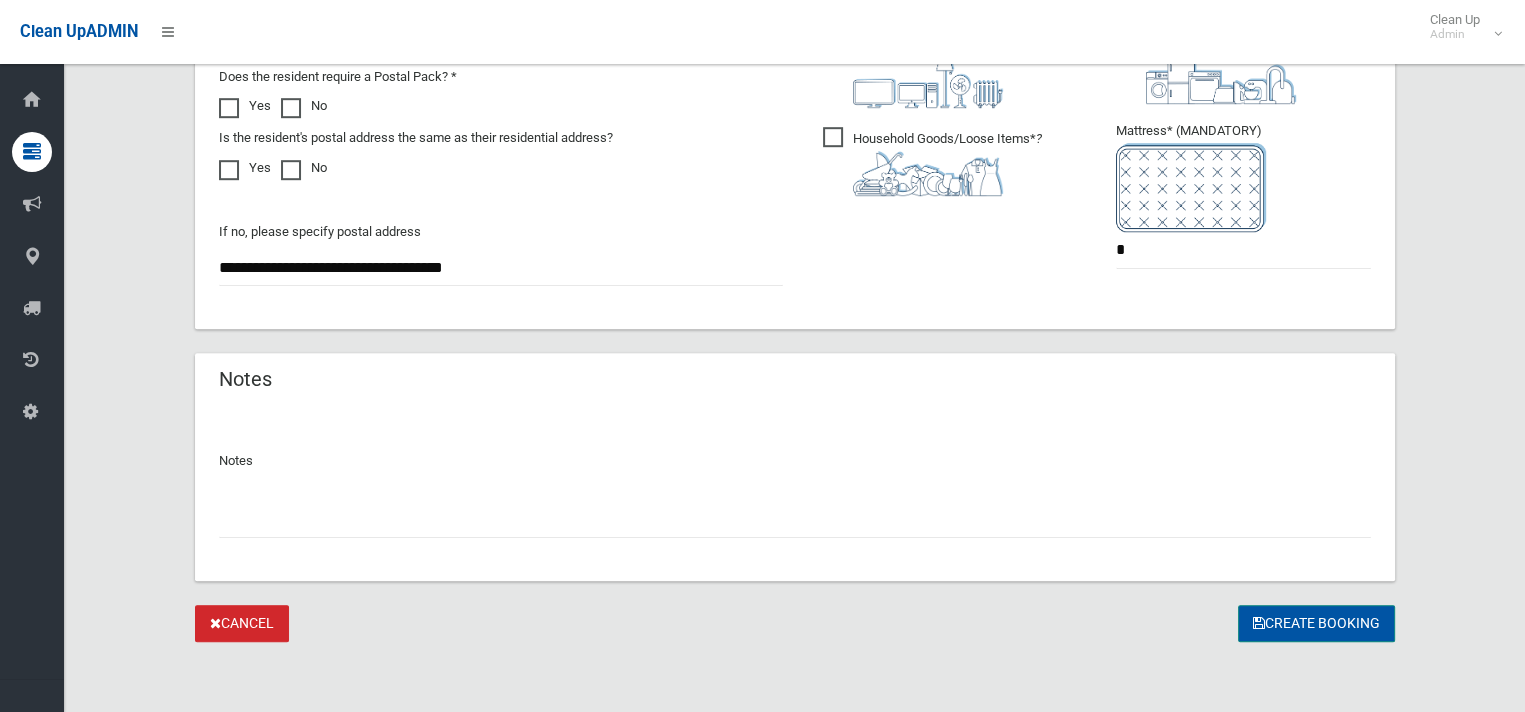 click on "Create Booking" at bounding box center [1316, 623] 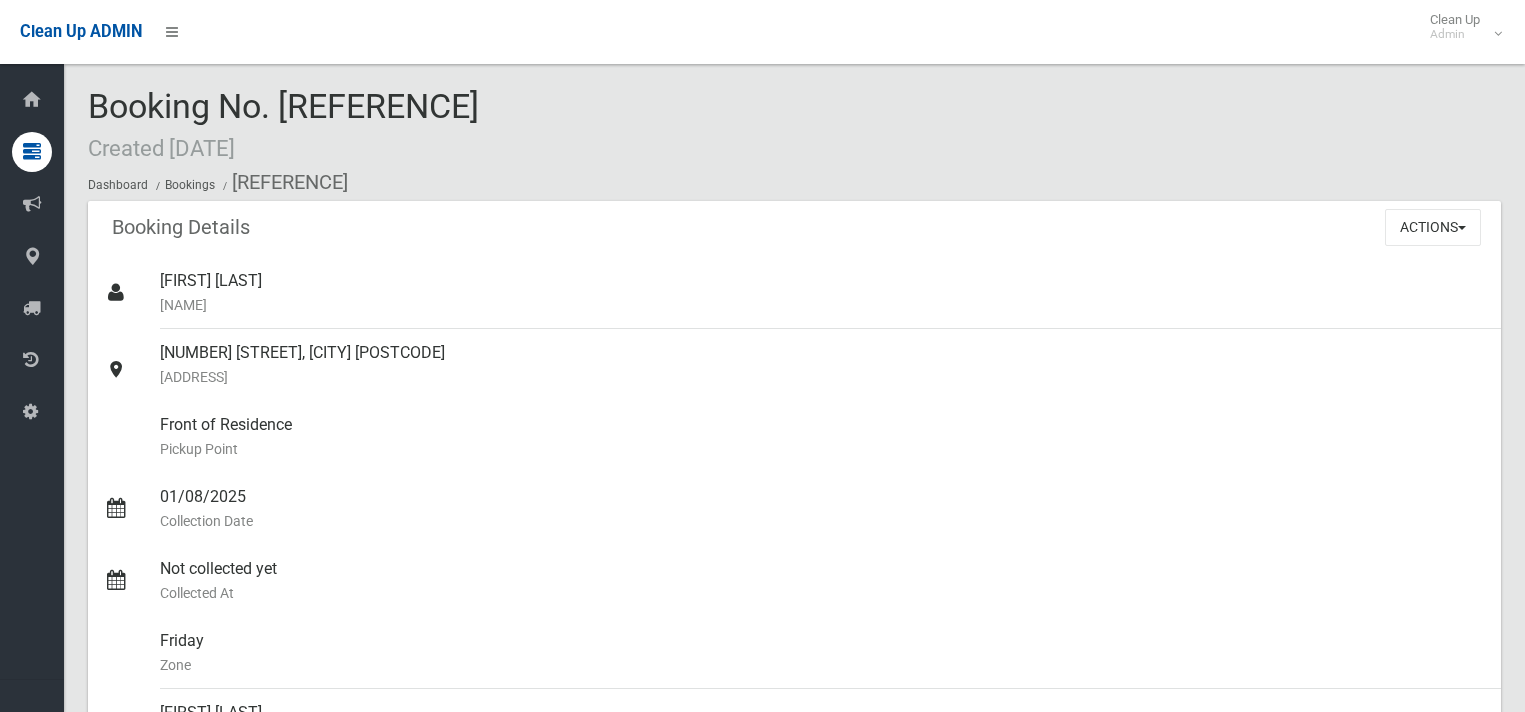scroll, scrollTop: 0, scrollLeft: 0, axis: both 